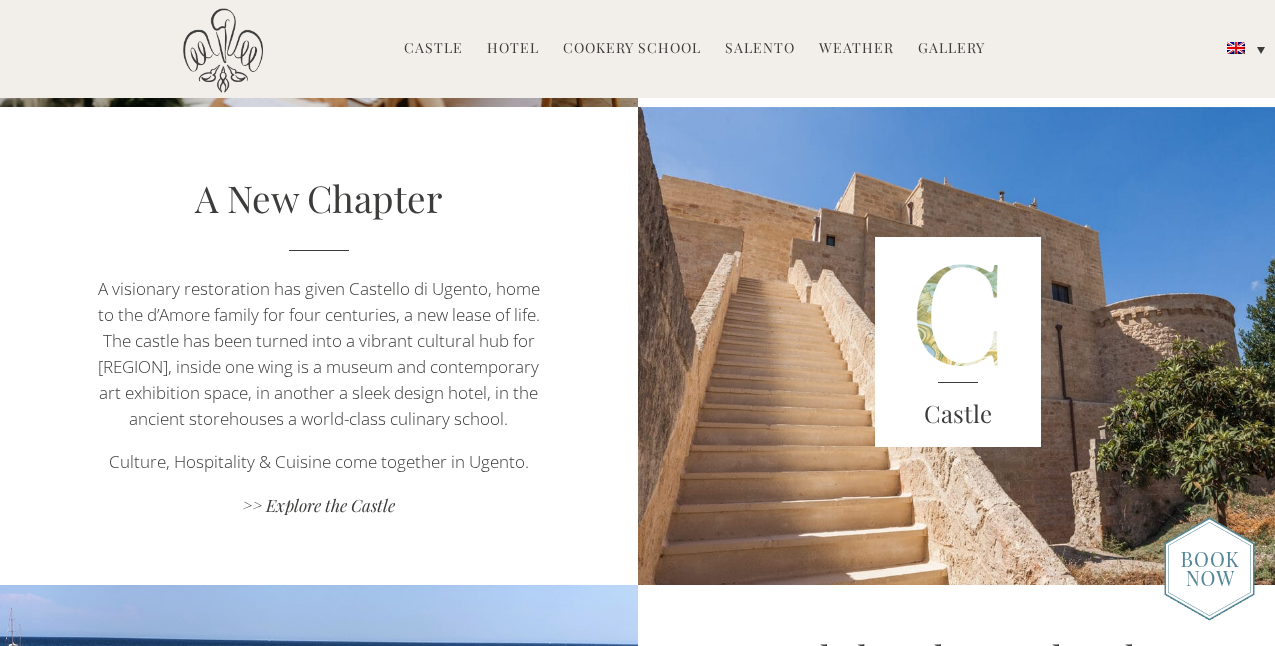 scroll, scrollTop: 2960, scrollLeft: 0, axis: vertical 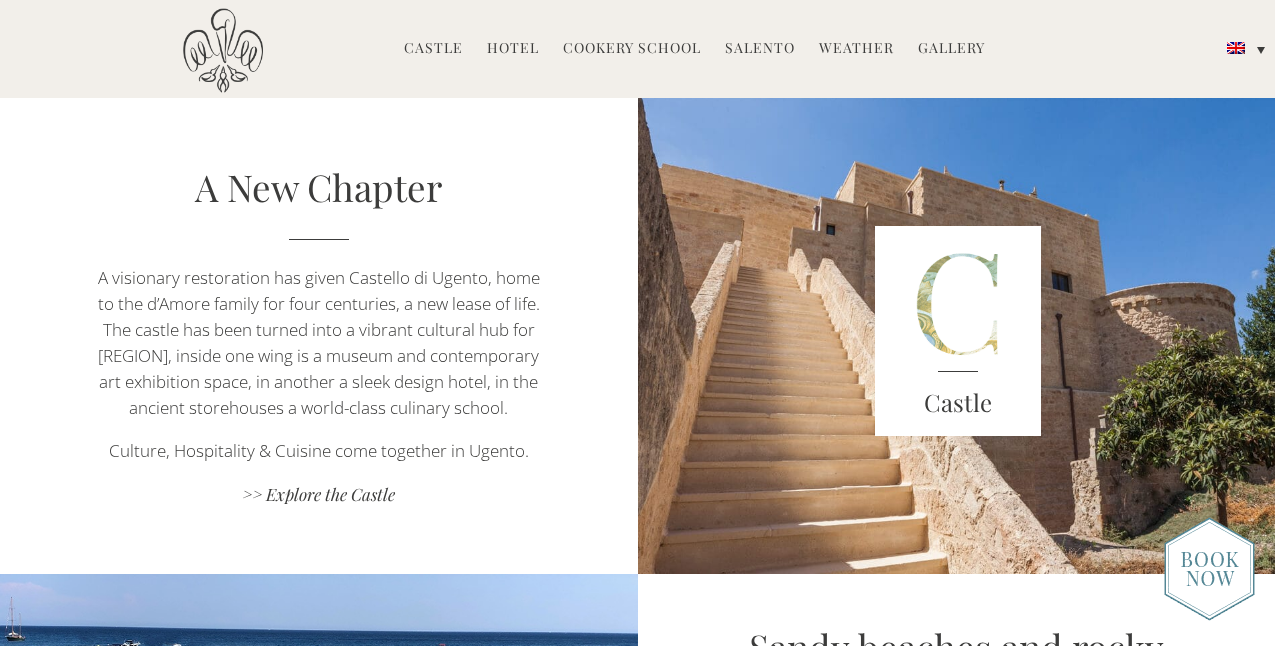 click on "Hotel" at bounding box center (513, 49) 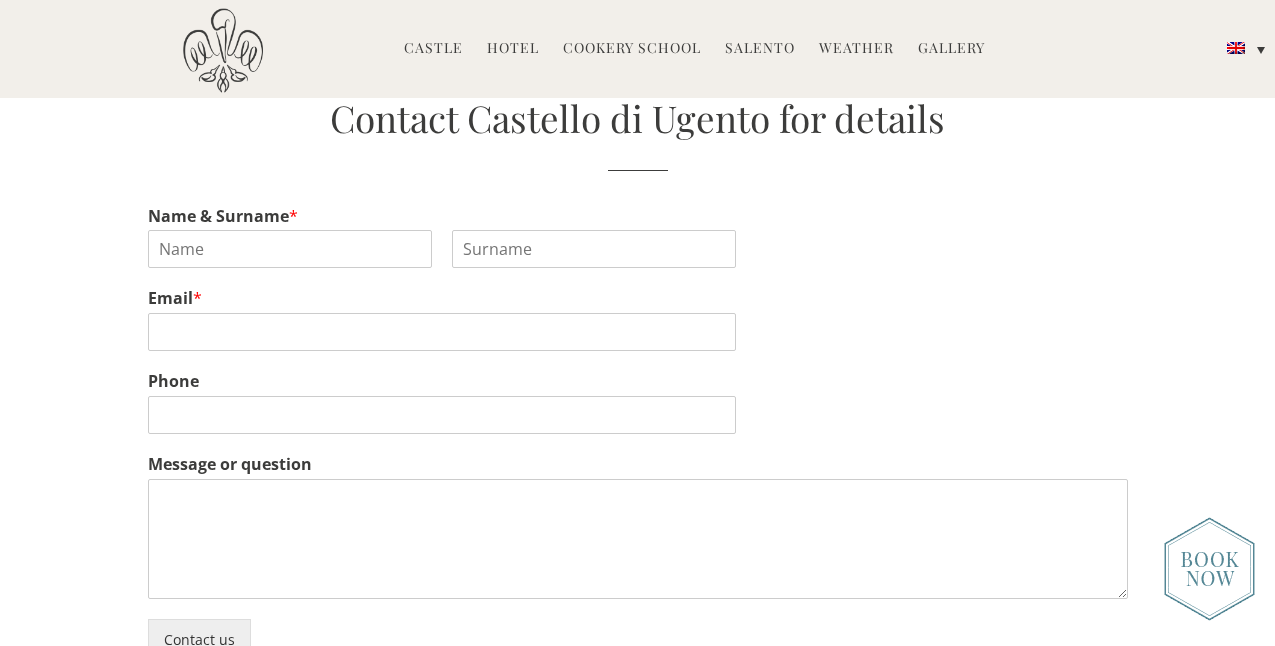 scroll, scrollTop: 3899, scrollLeft: 0, axis: vertical 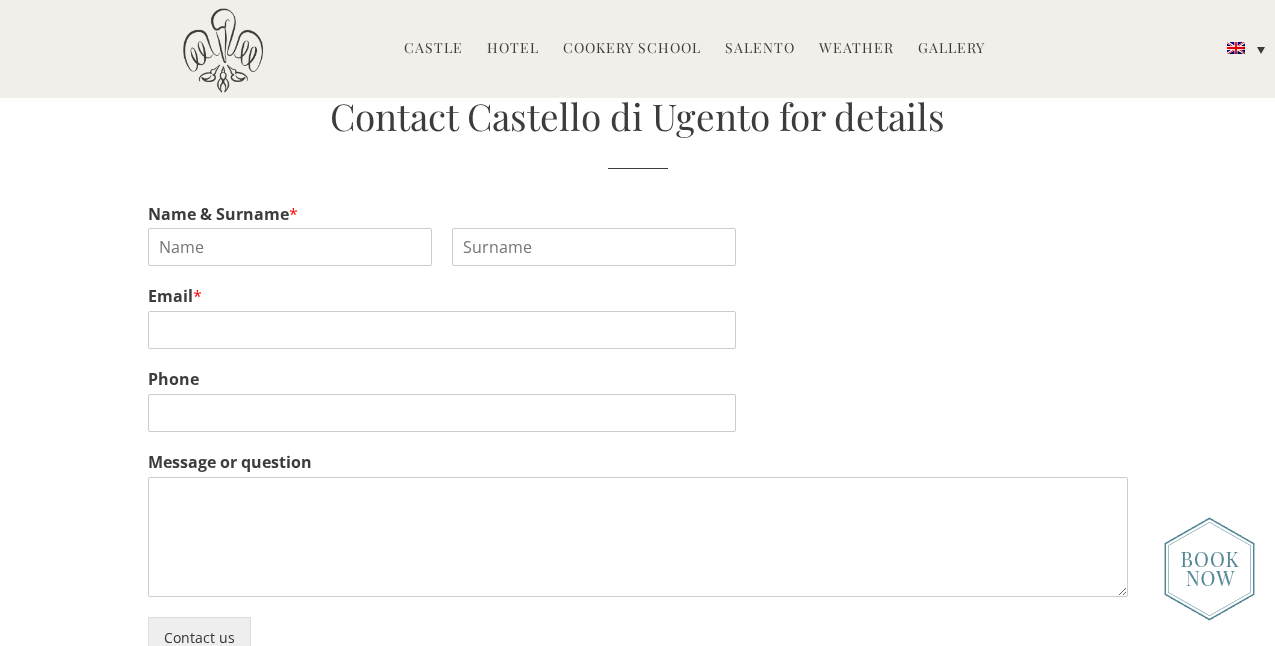 click on "Gallery" at bounding box center (951, 49) 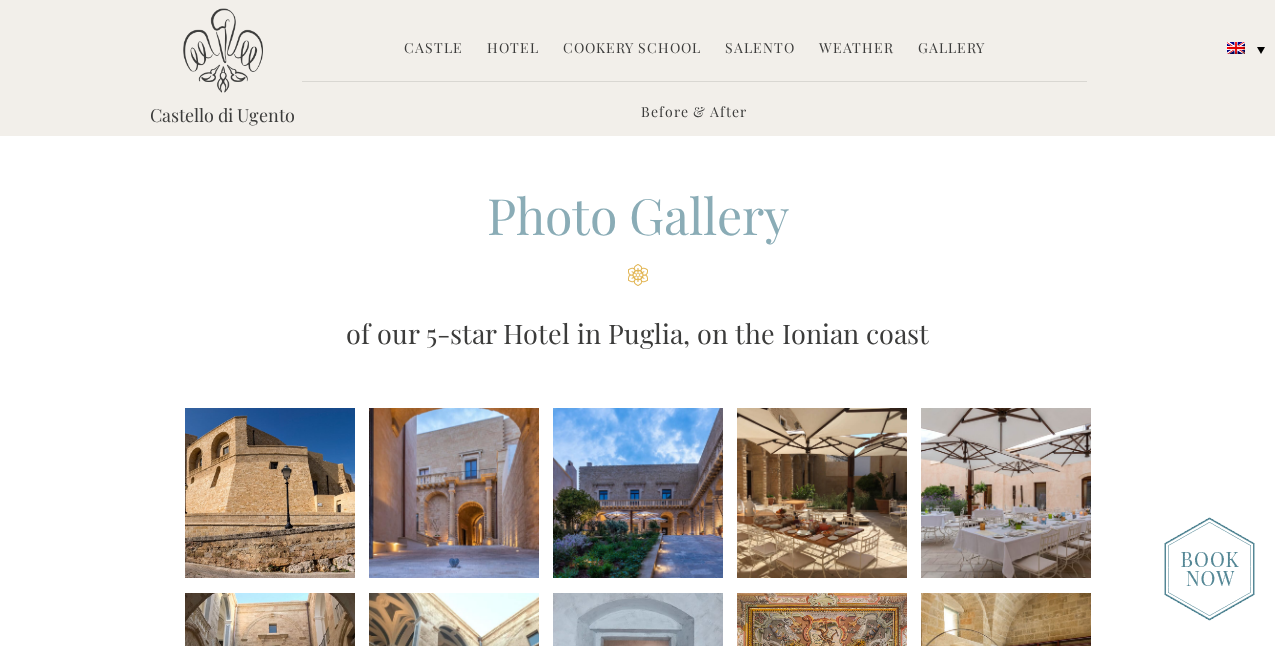 scroll, scrollTop: 0, scrollLeft: 0, axis: both 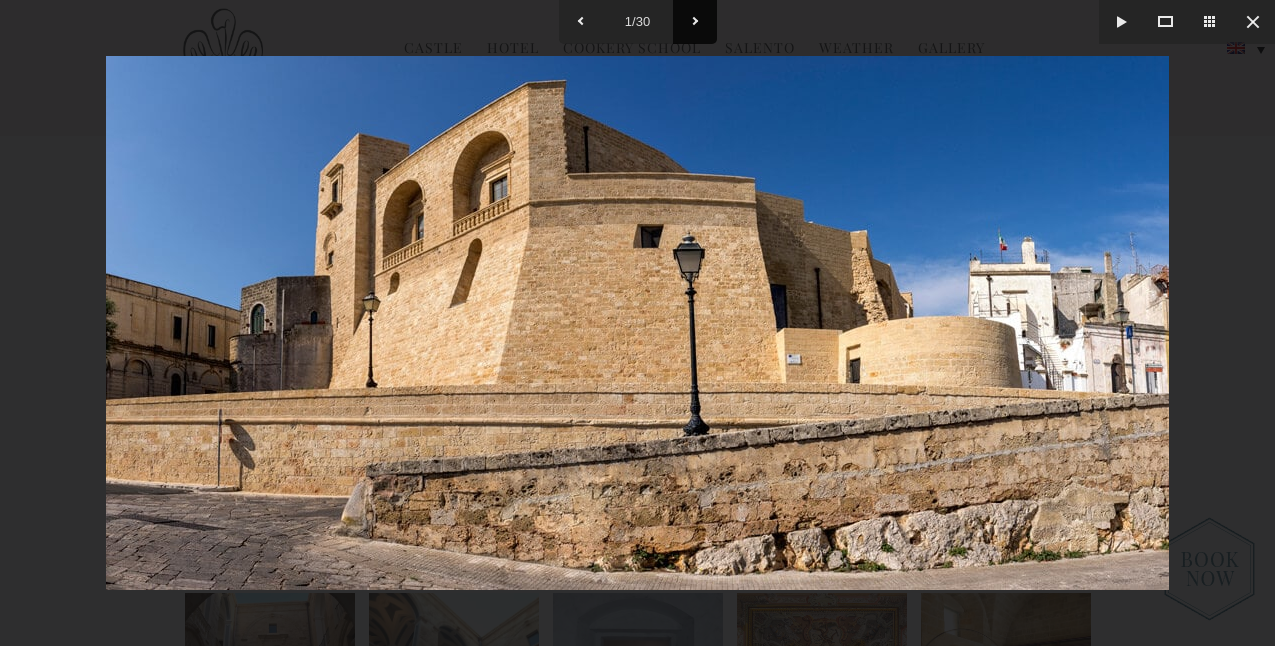 click at bounding box center (695, 22) 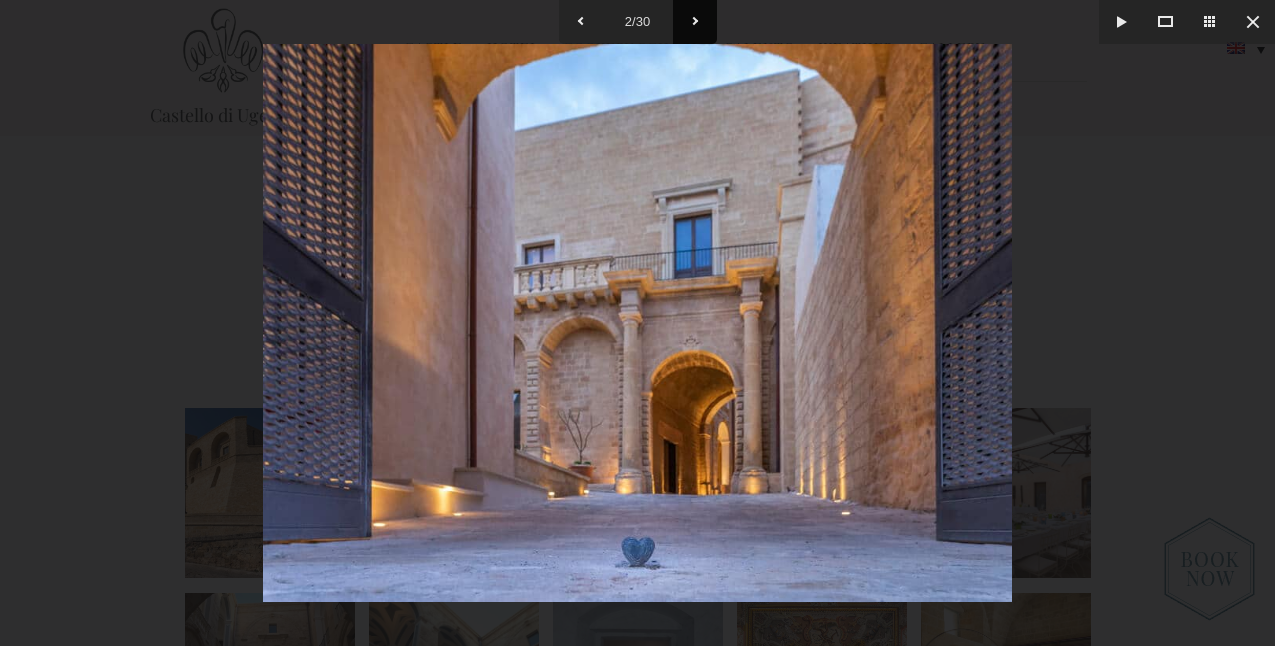 click at bounding box center (695, 22) 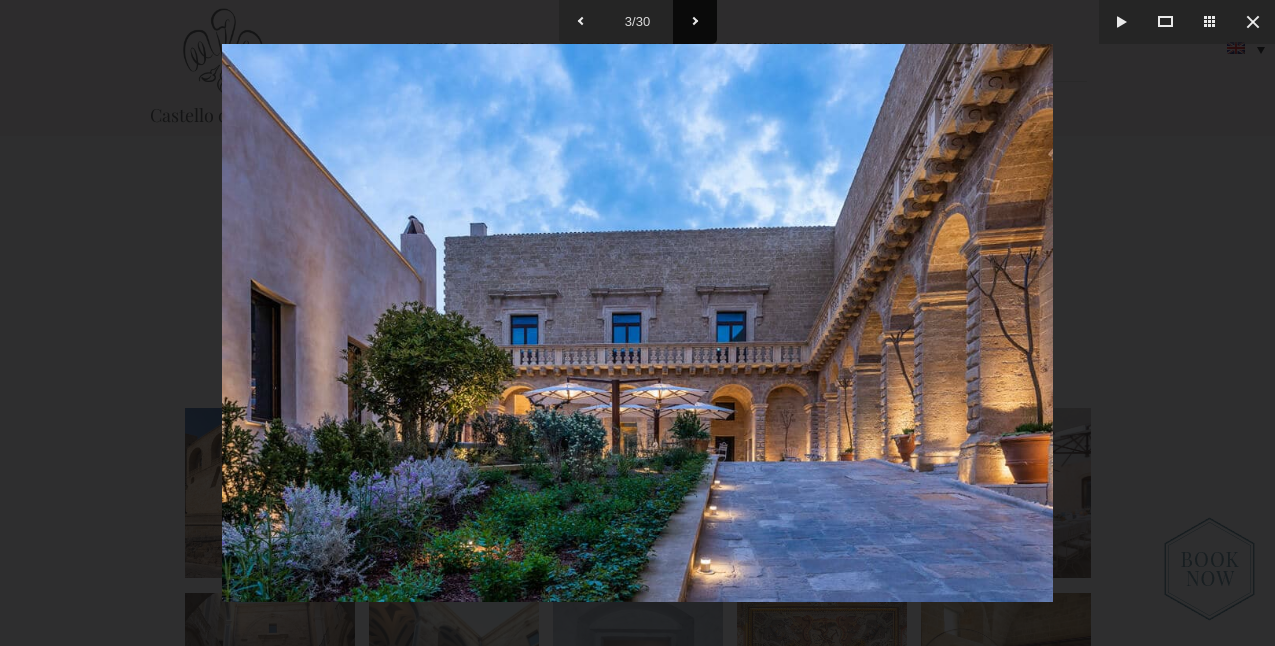 click at bounding box center [695, 22] 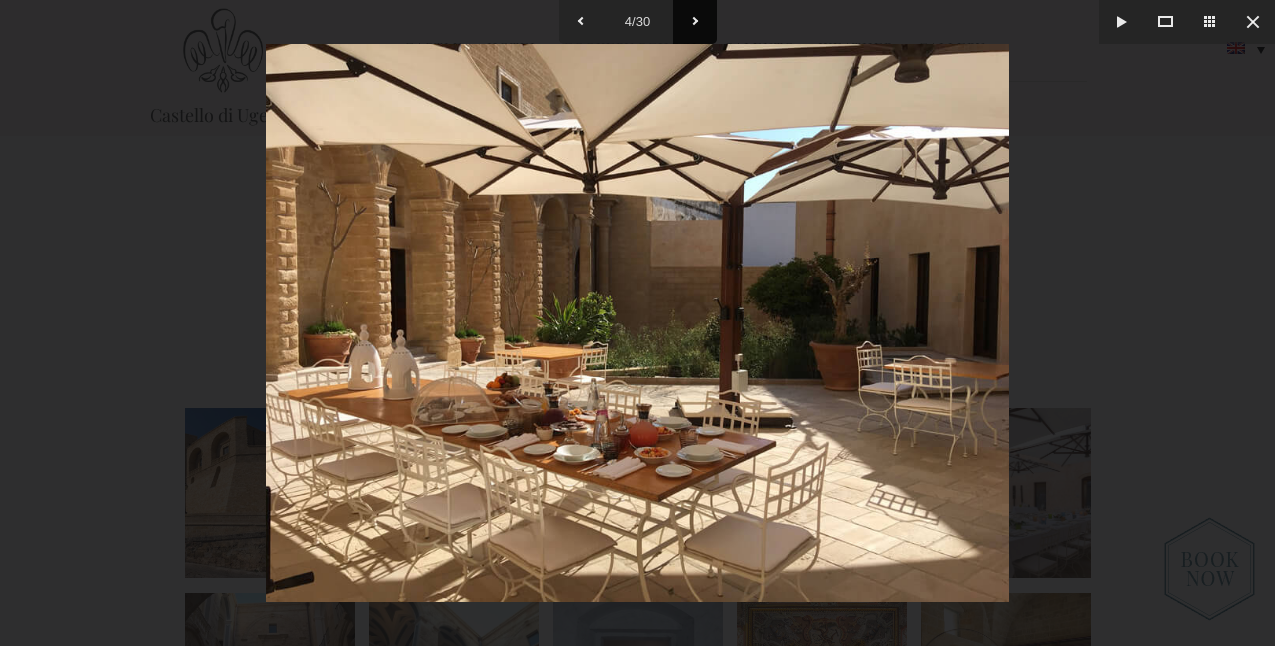 click at bounding box center (695, 22) 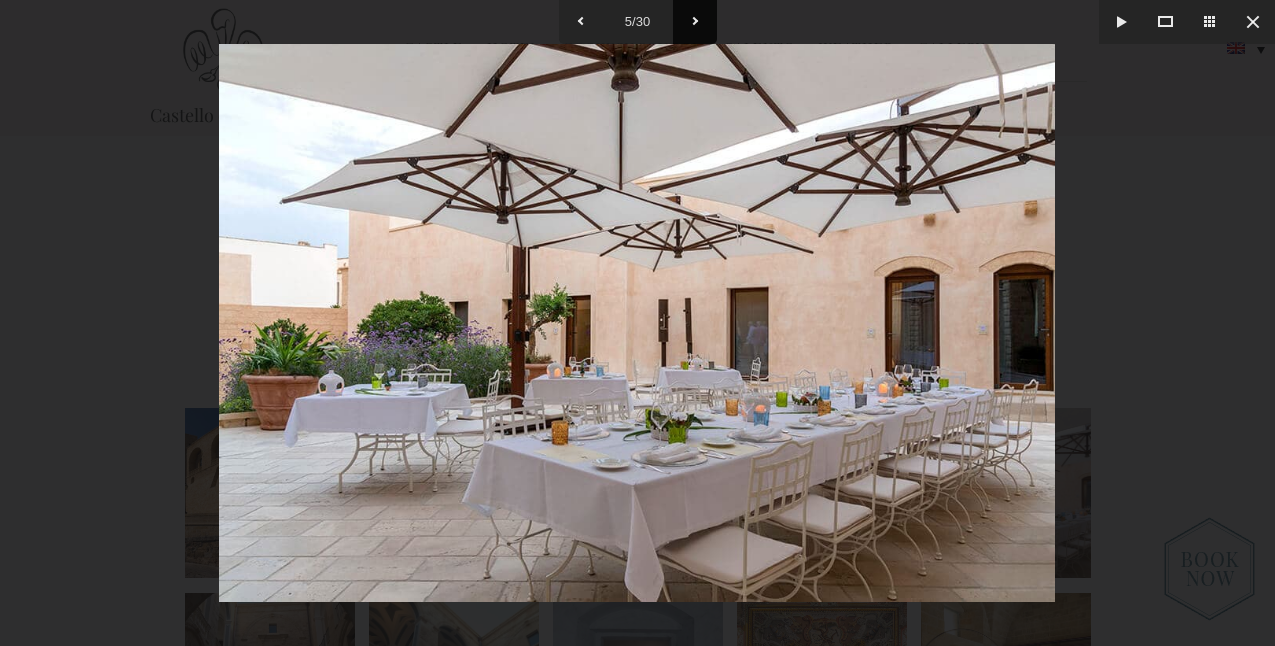 click at bounding box center (695, 22) 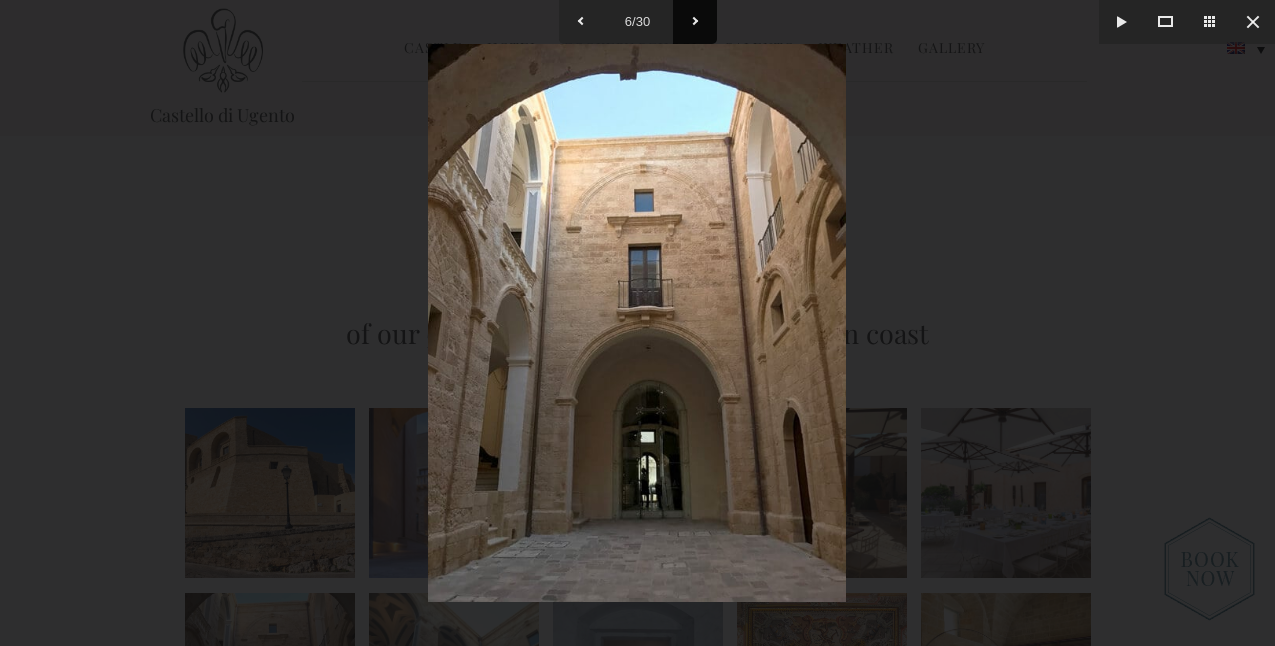 click at bounding box center (695, 22) 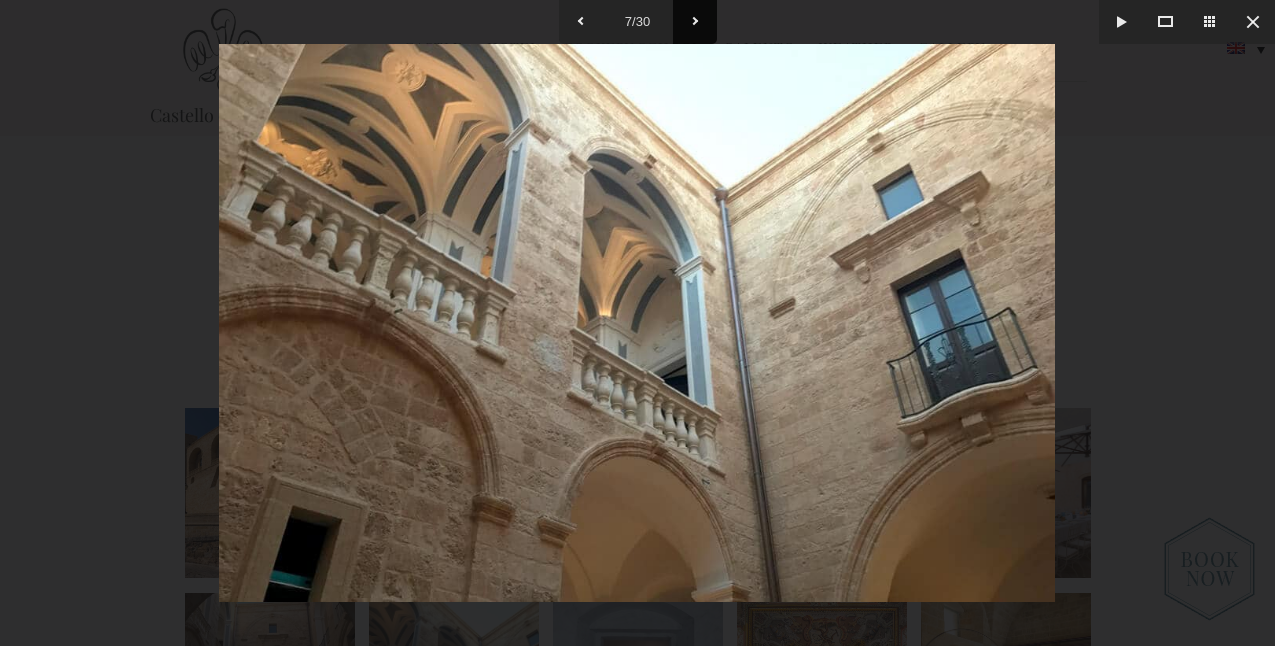 click at bounding box center (695, 22) 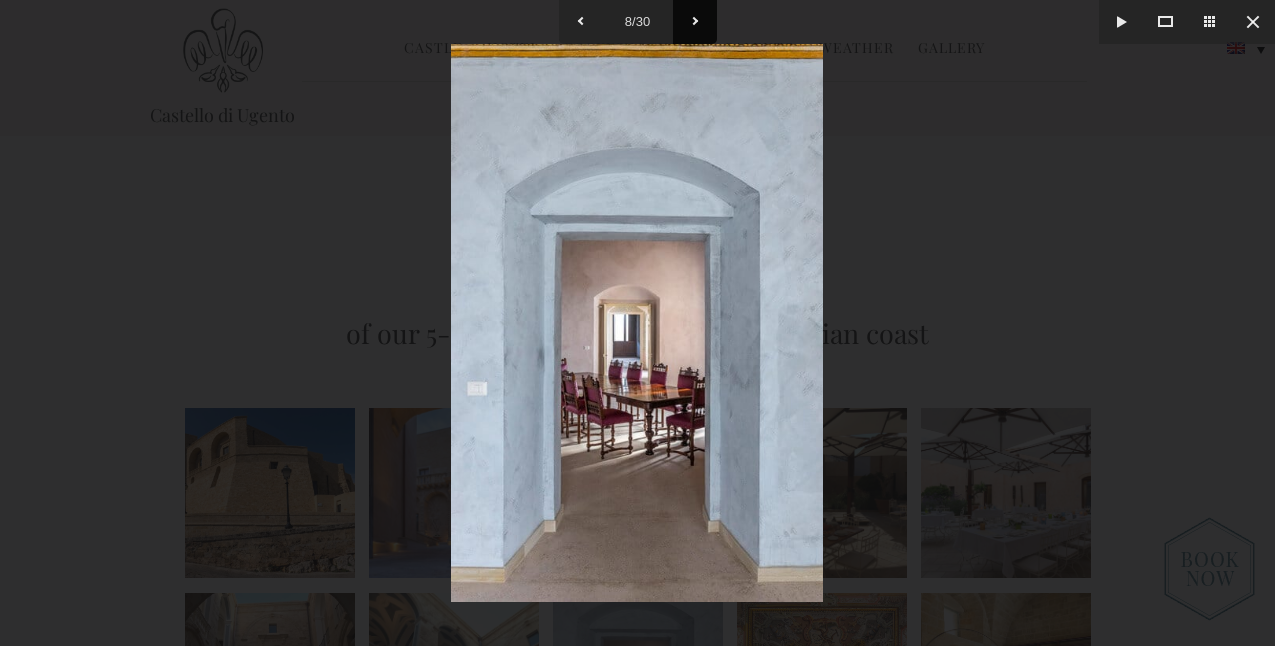 click at bounding box center [695, 22] 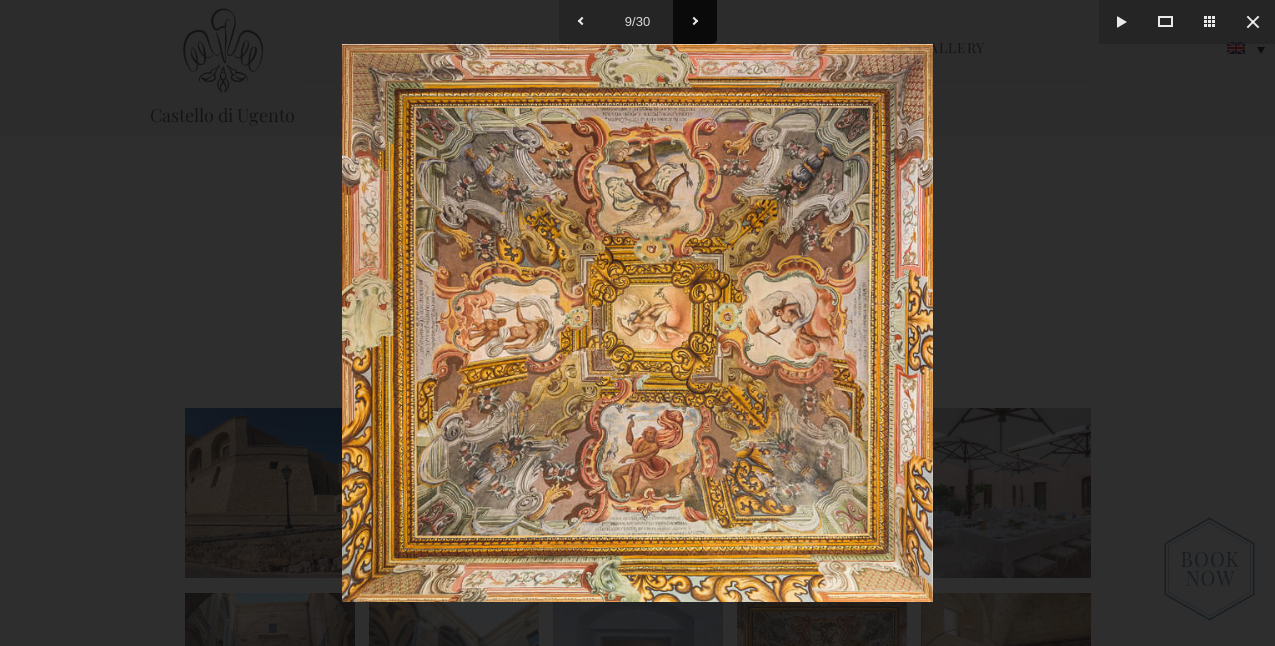 click at bounding box center (695, 22) 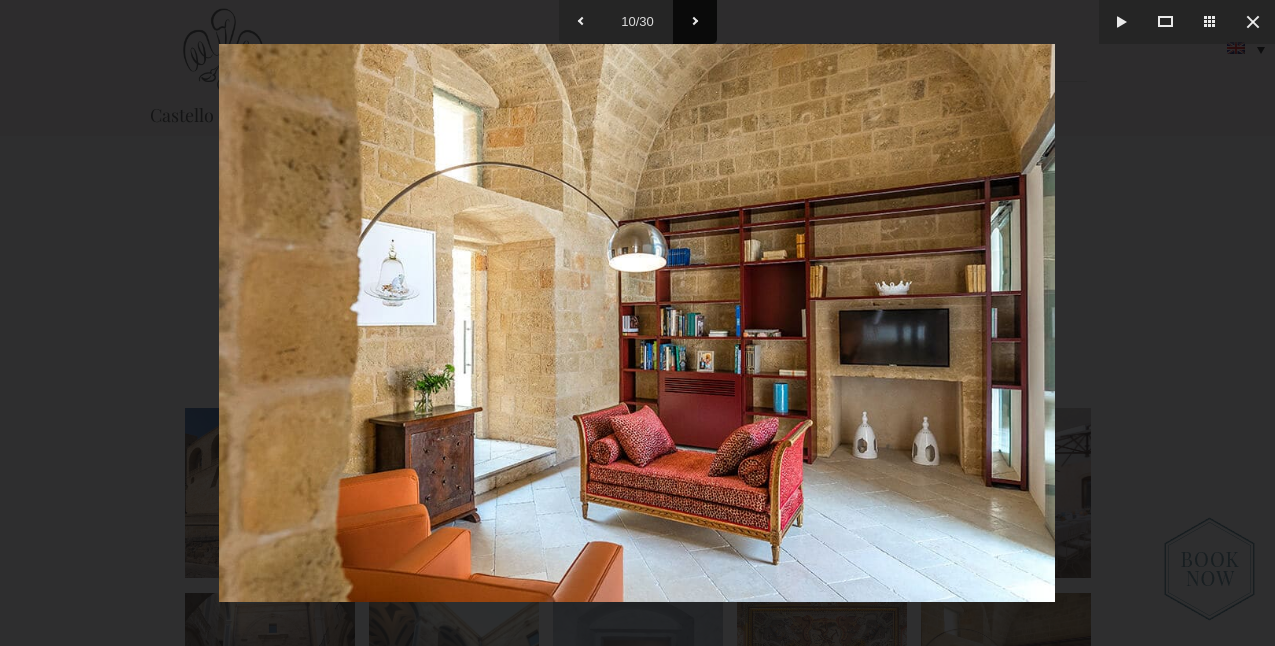 click at bounding box center [695, 22] 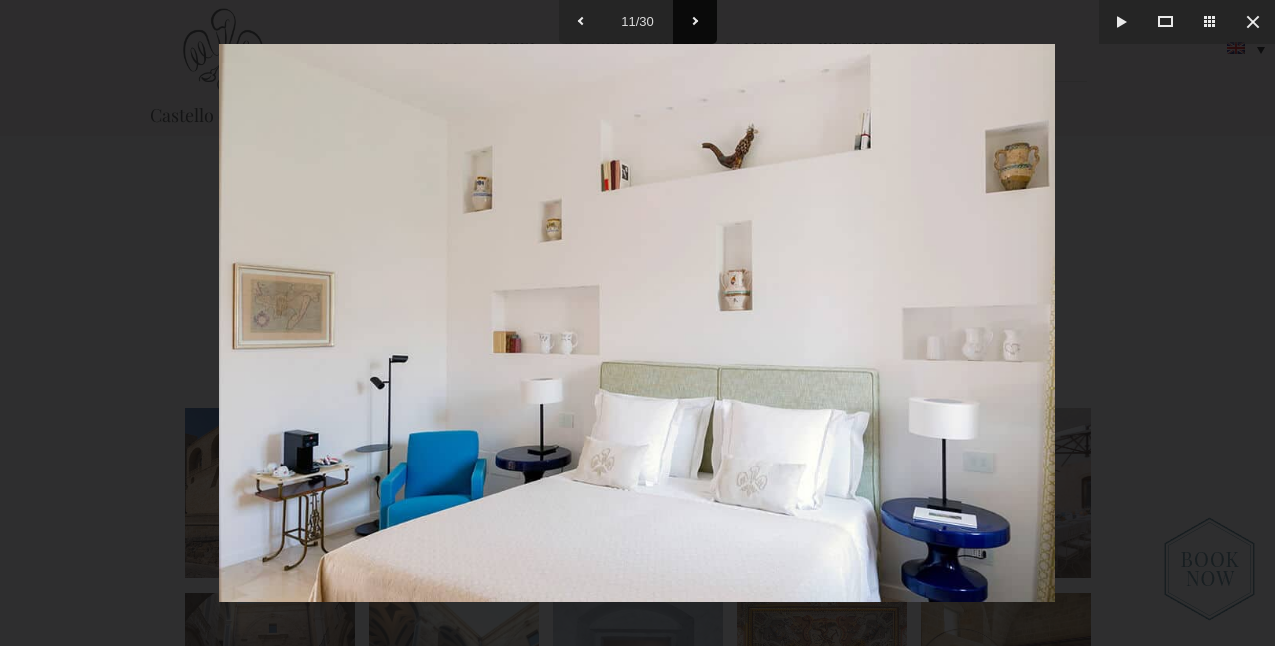 click at bounding box center [695, 22] 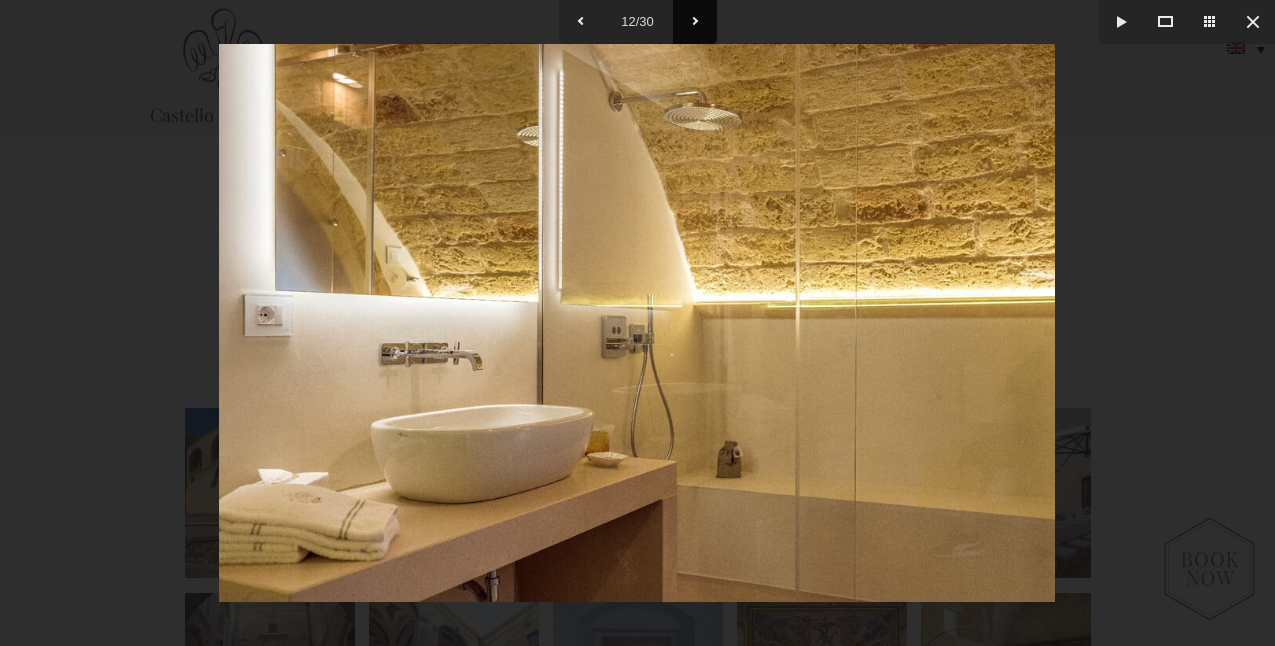 click at bounding box center [695, 22] 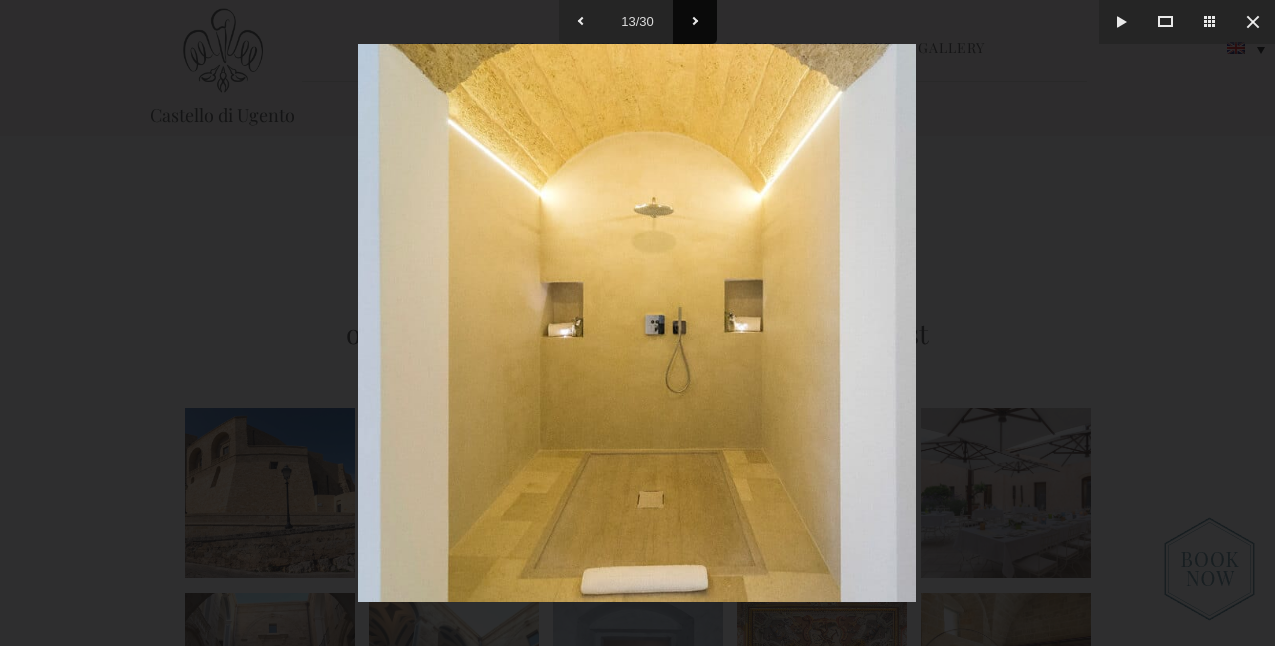 click at bounding box center [695, 22] 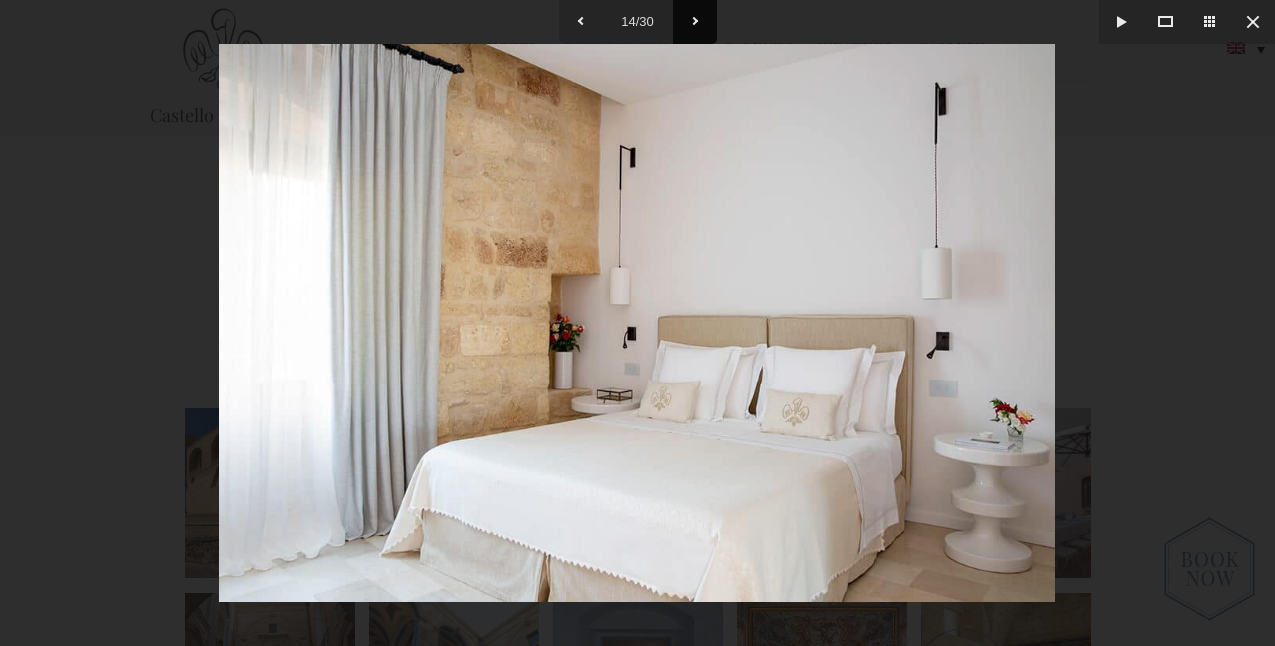 click at bounding box center (695, 22) 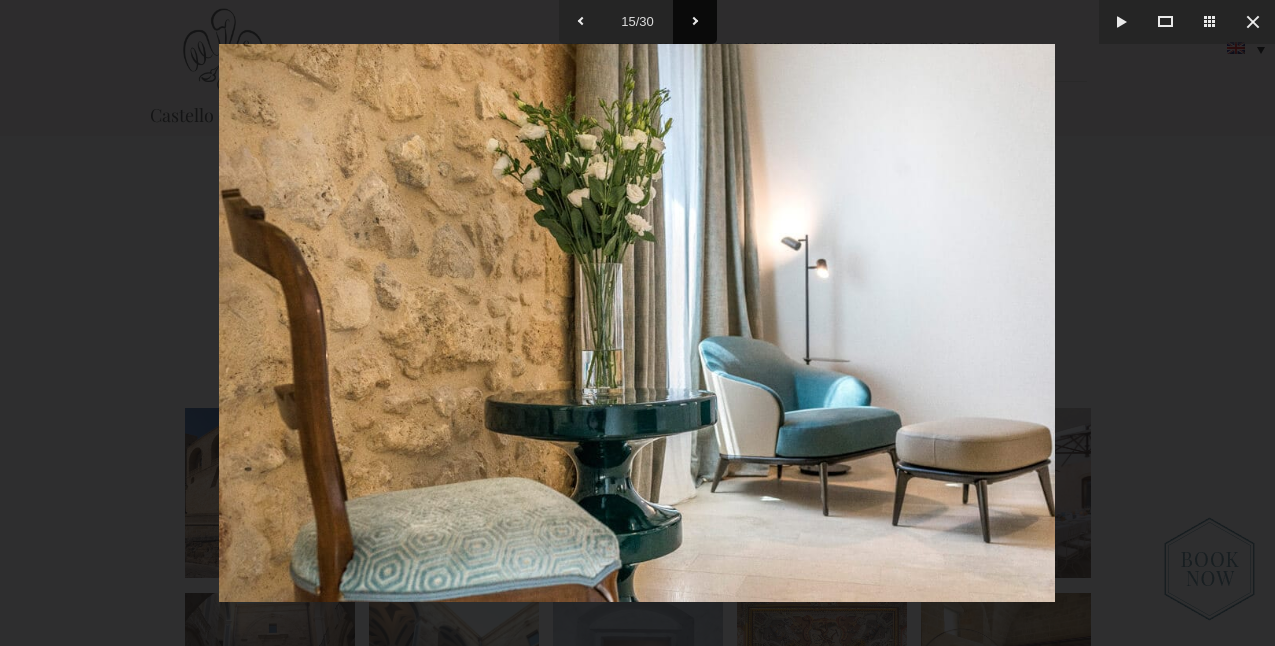 click at bounding box center (695, 22) 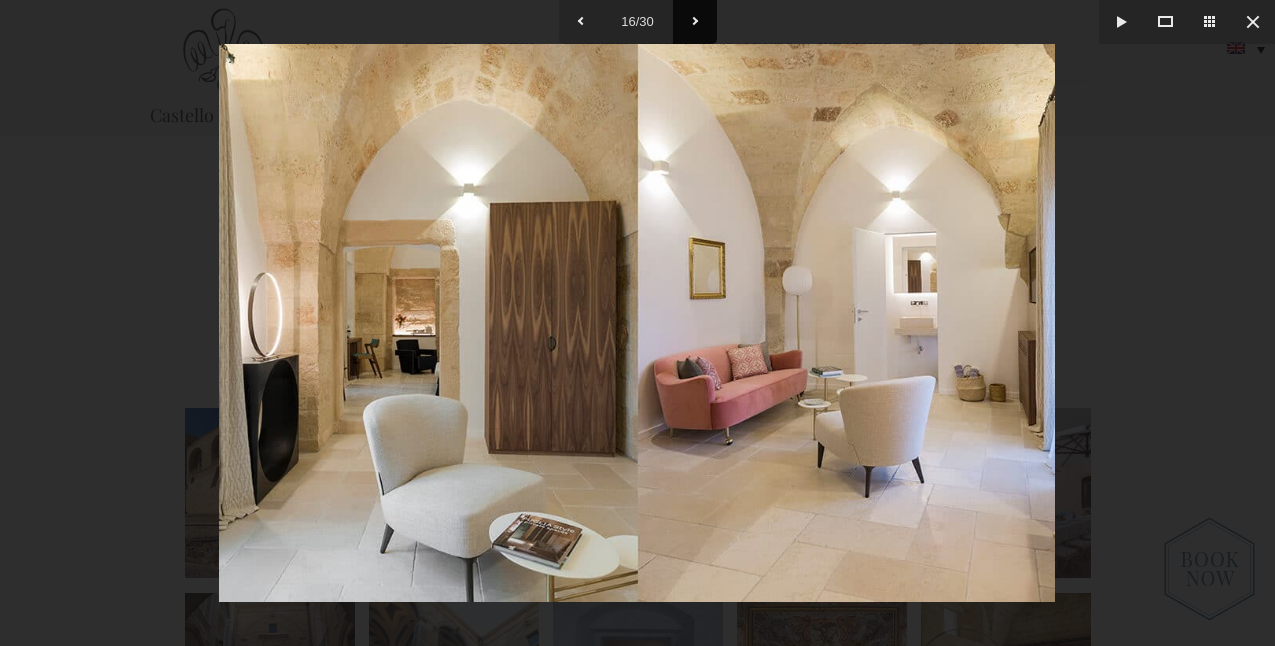 click at bounding box center [695, 22] 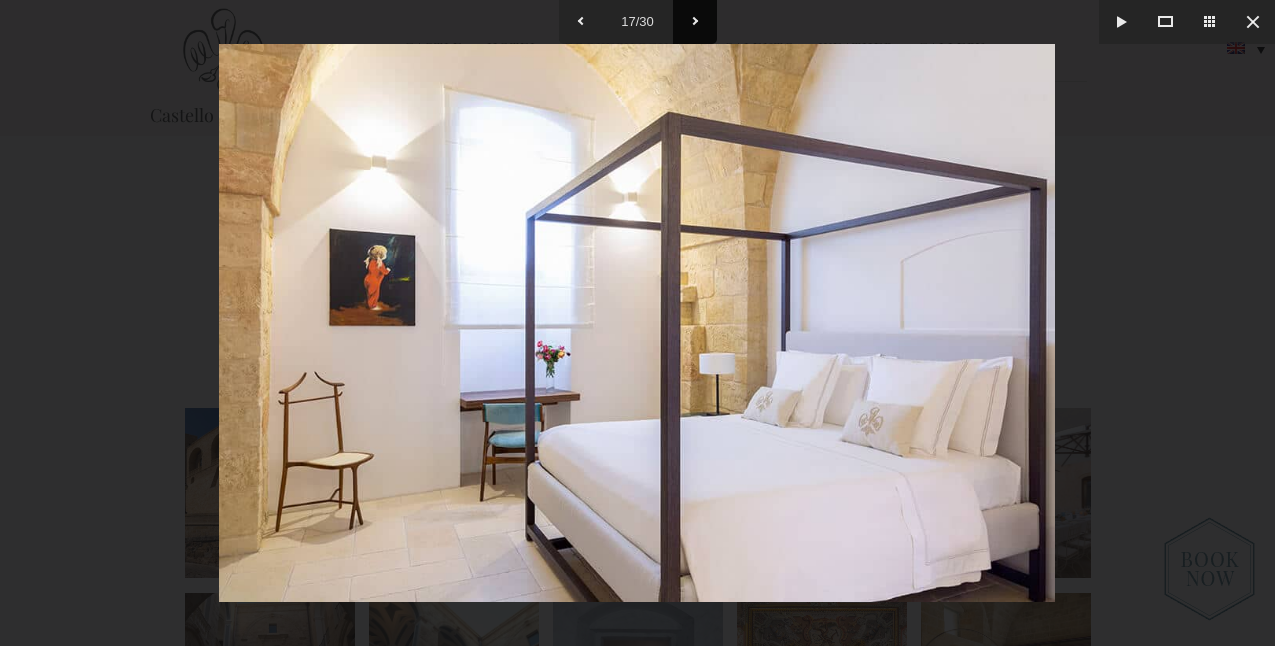 click at bounding box center (695, 22) 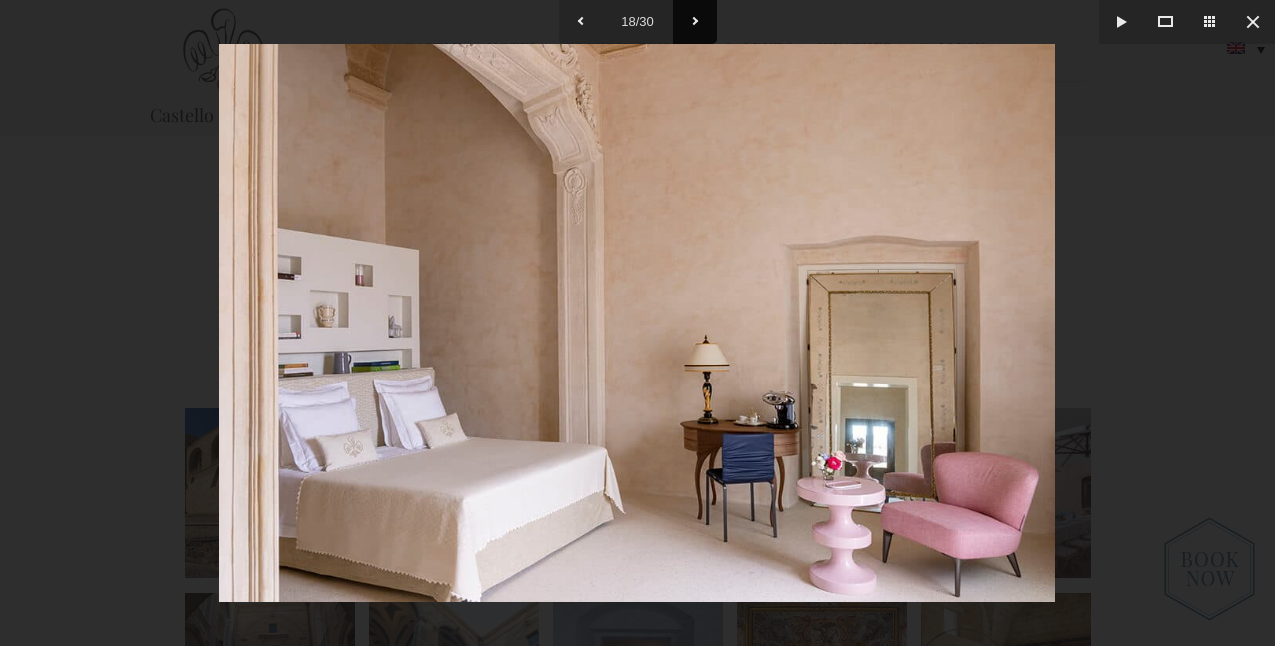 click at bounding box center [695, 22] 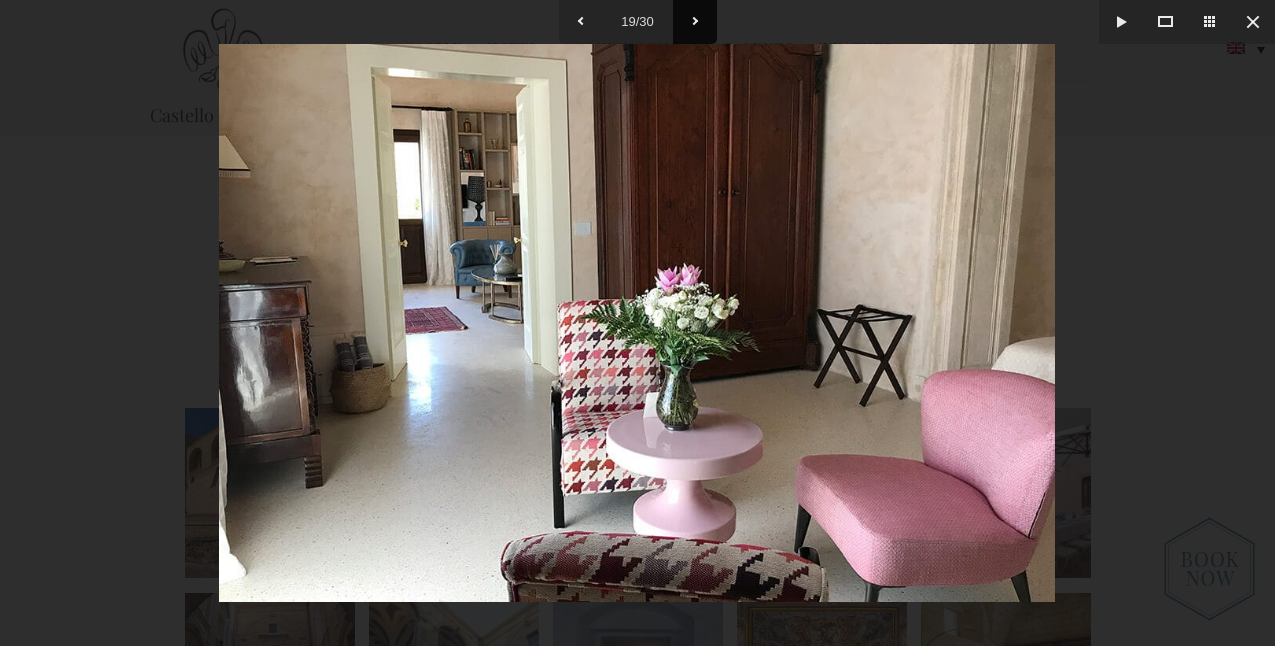 click at bounding box center [695, 22] 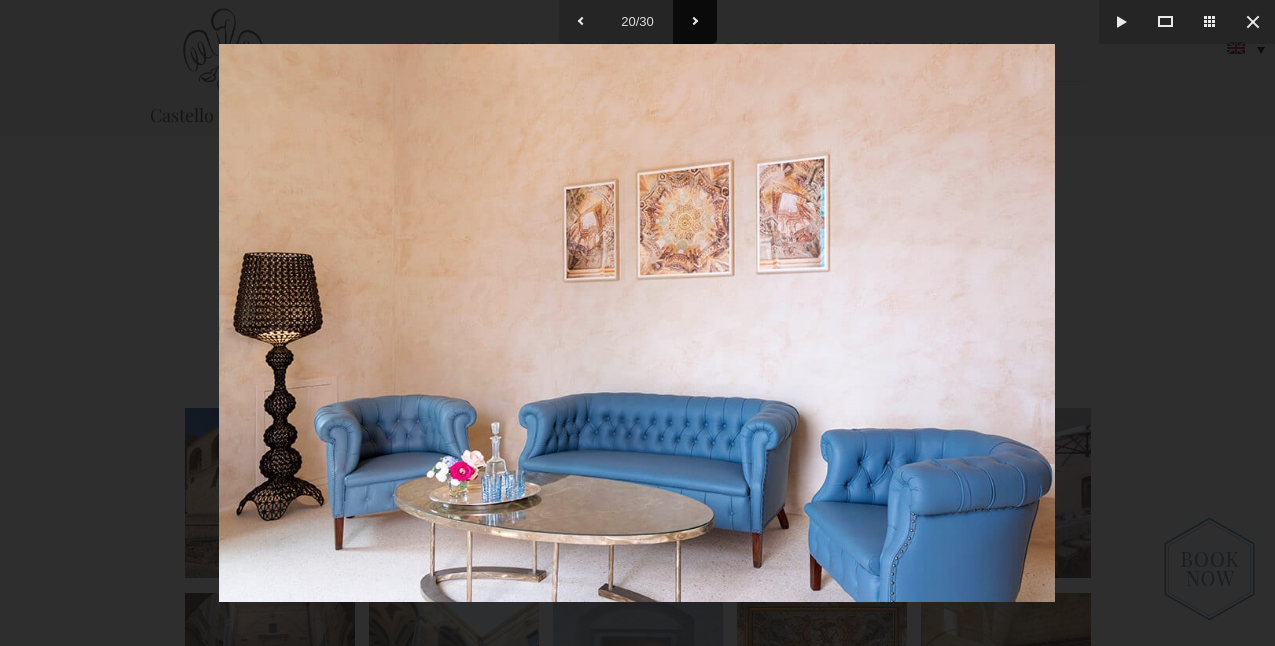 click at bounding box center (695, 22) 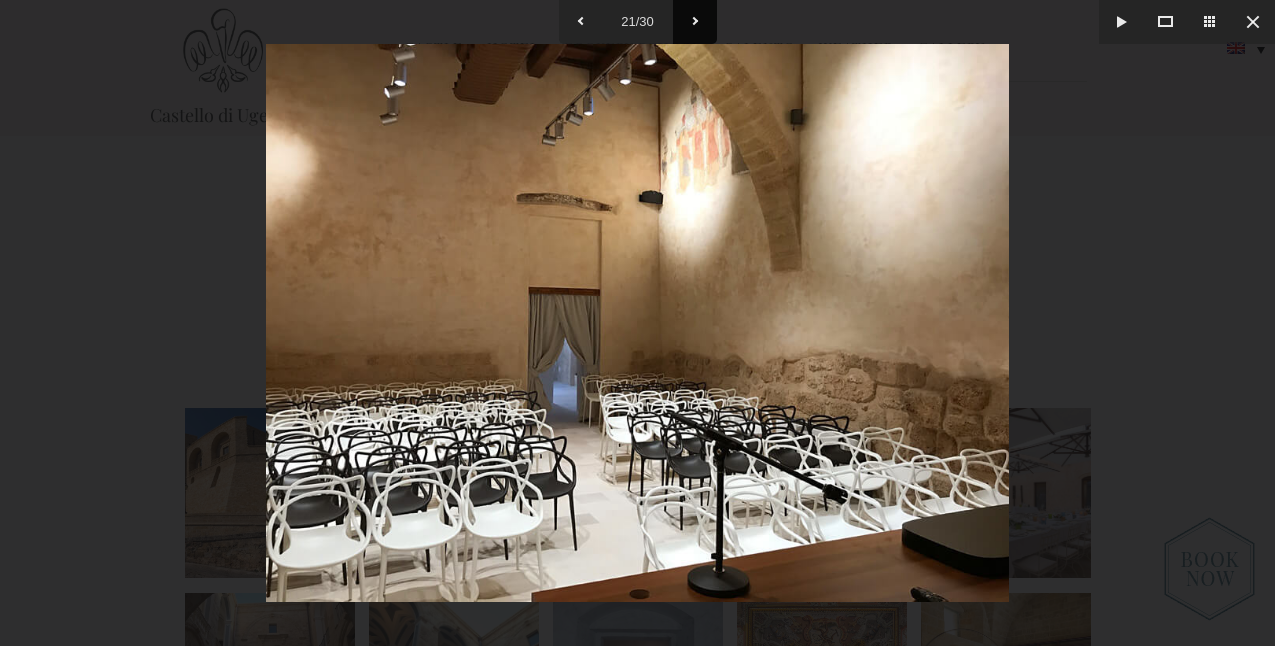 click at bounding box center (695, 22) 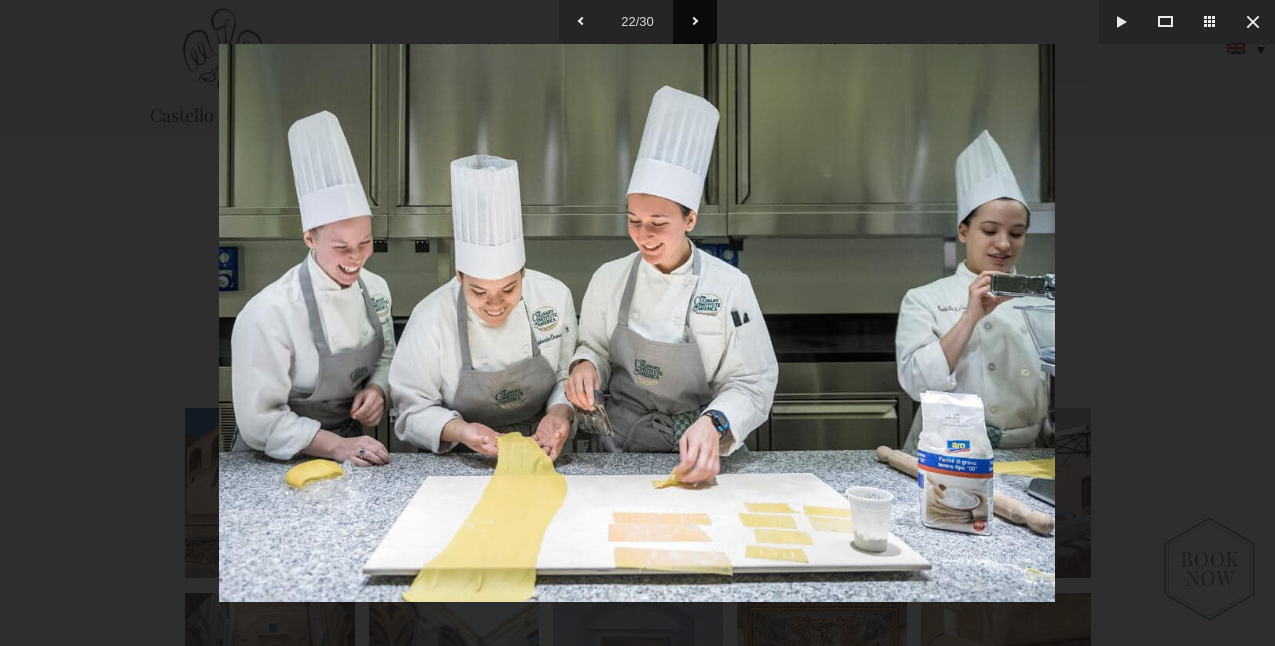 click at bounding box center (695, 22) 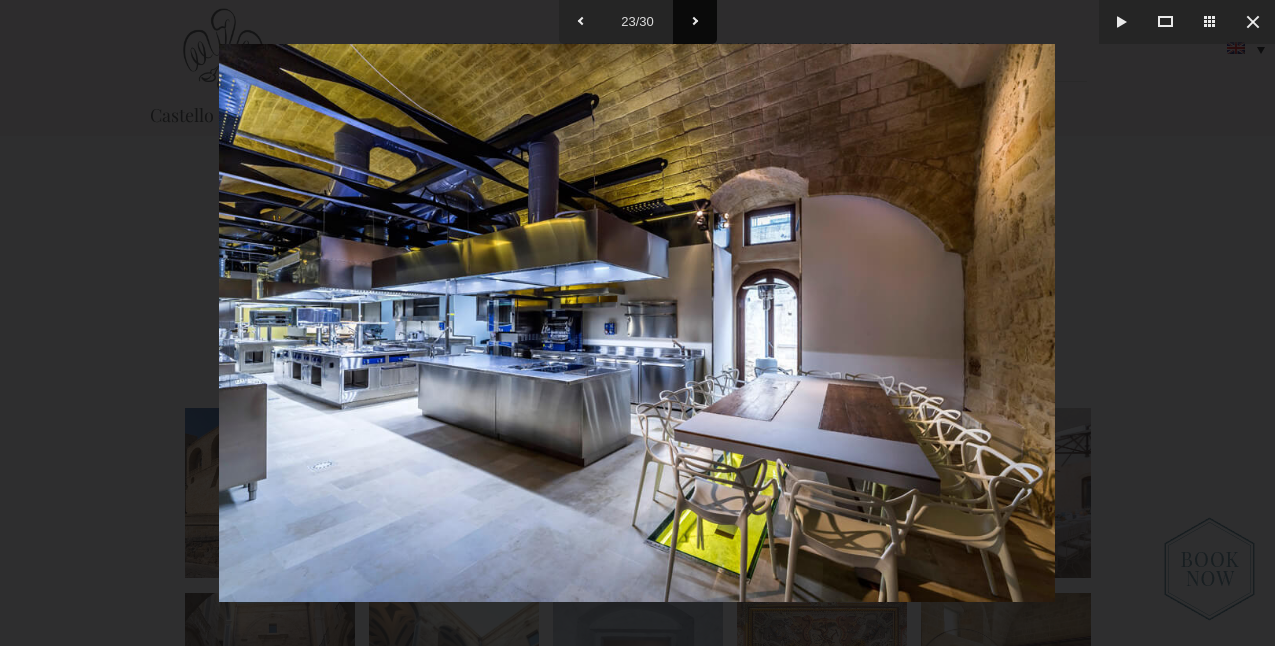 click at bounding box center (695, 22) 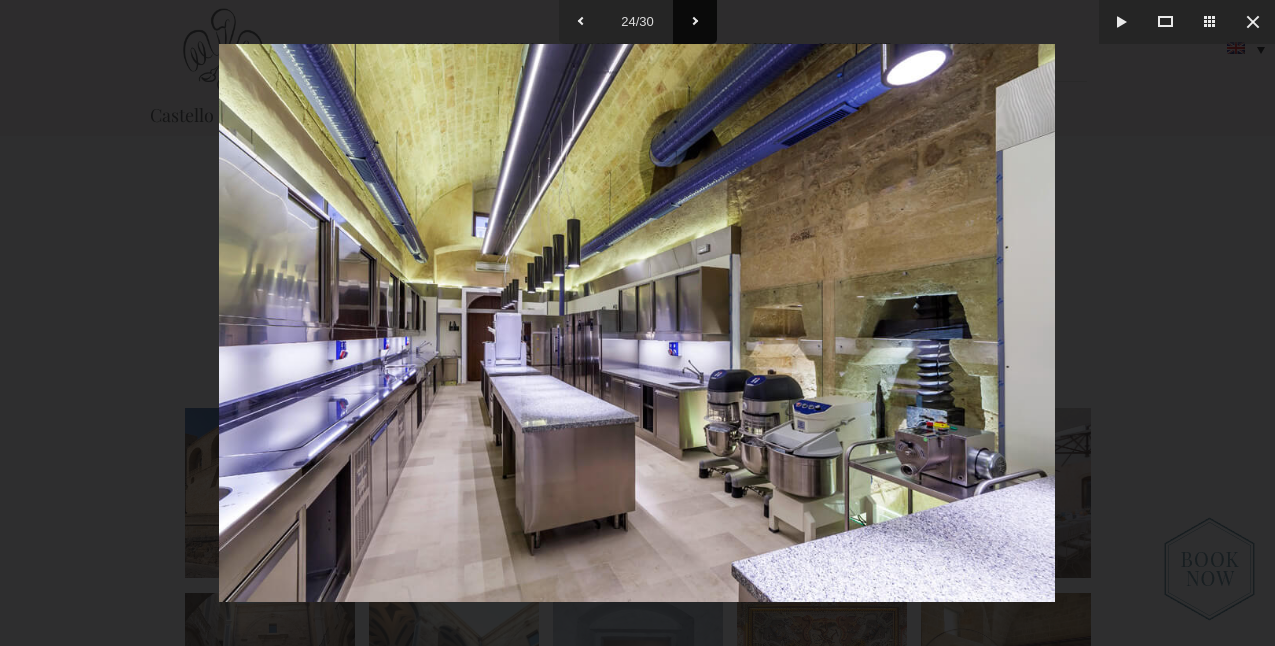 click at bounding box center (695, 22) 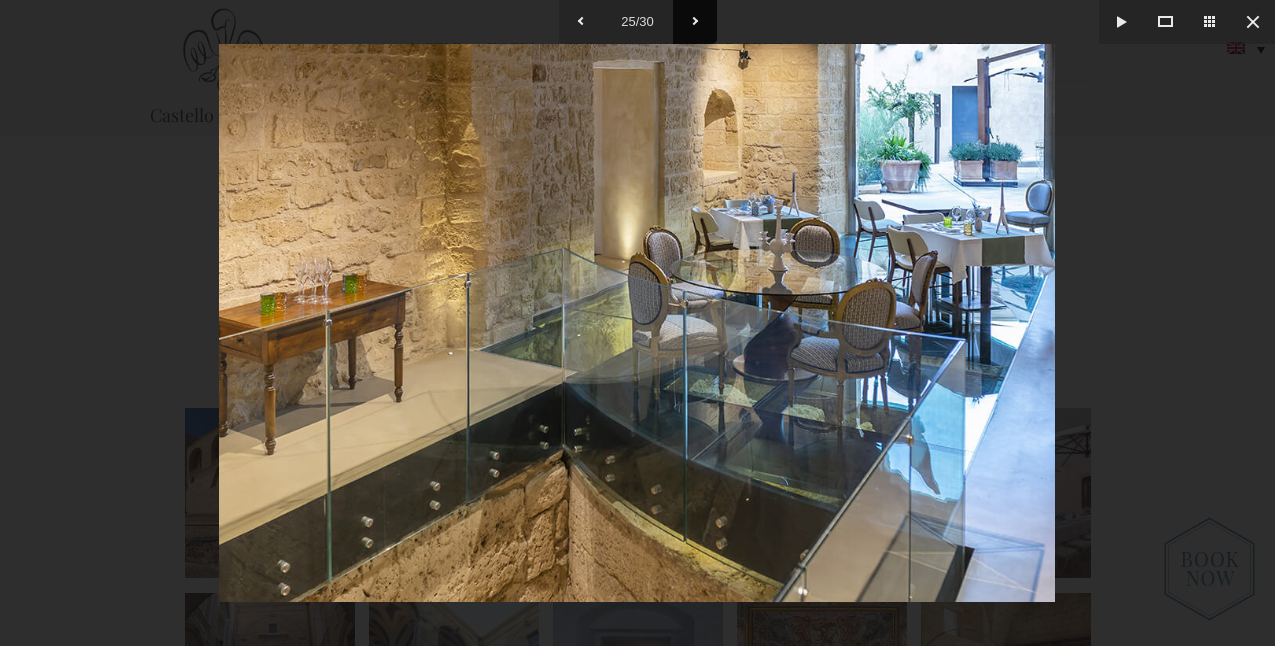 click at bounding box center [695, 22] 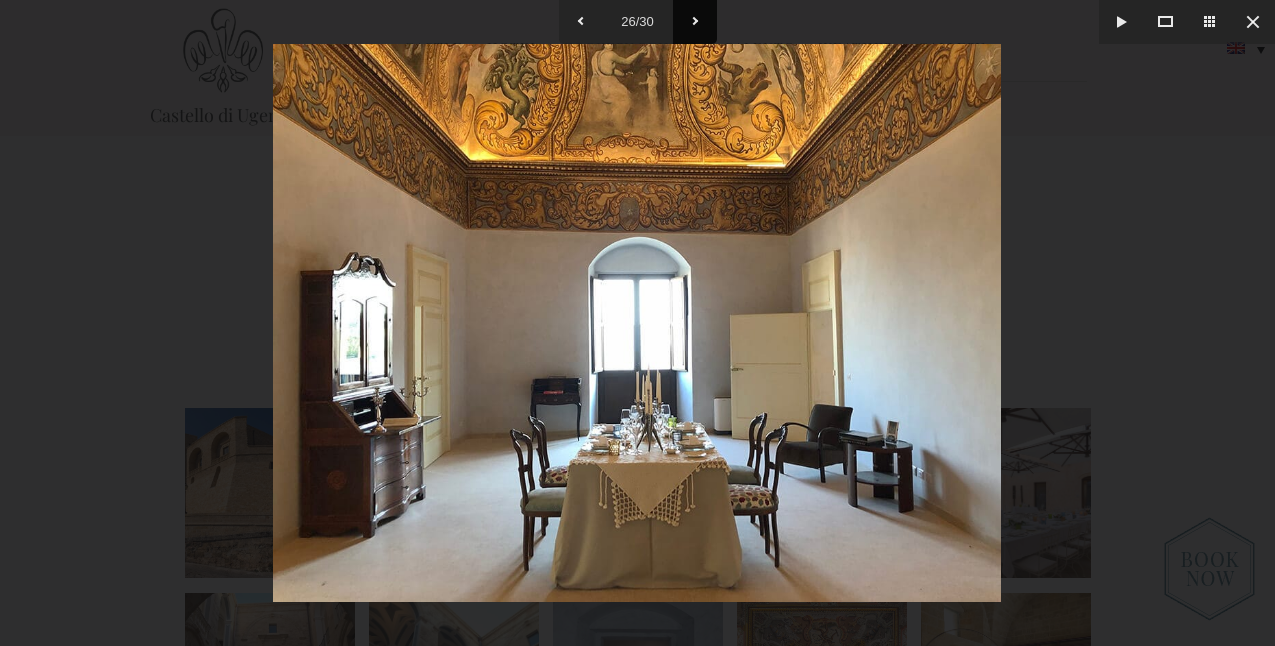 click at bounding box center (695, 22) 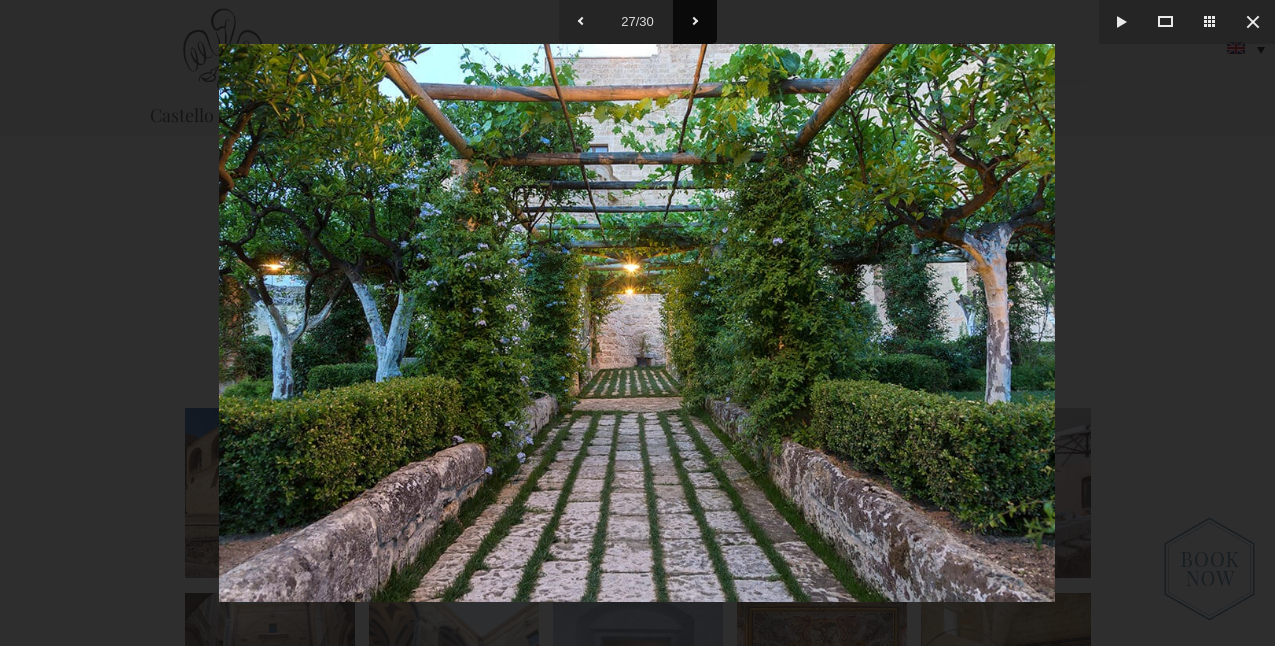 click at bounding box center [695, 22] 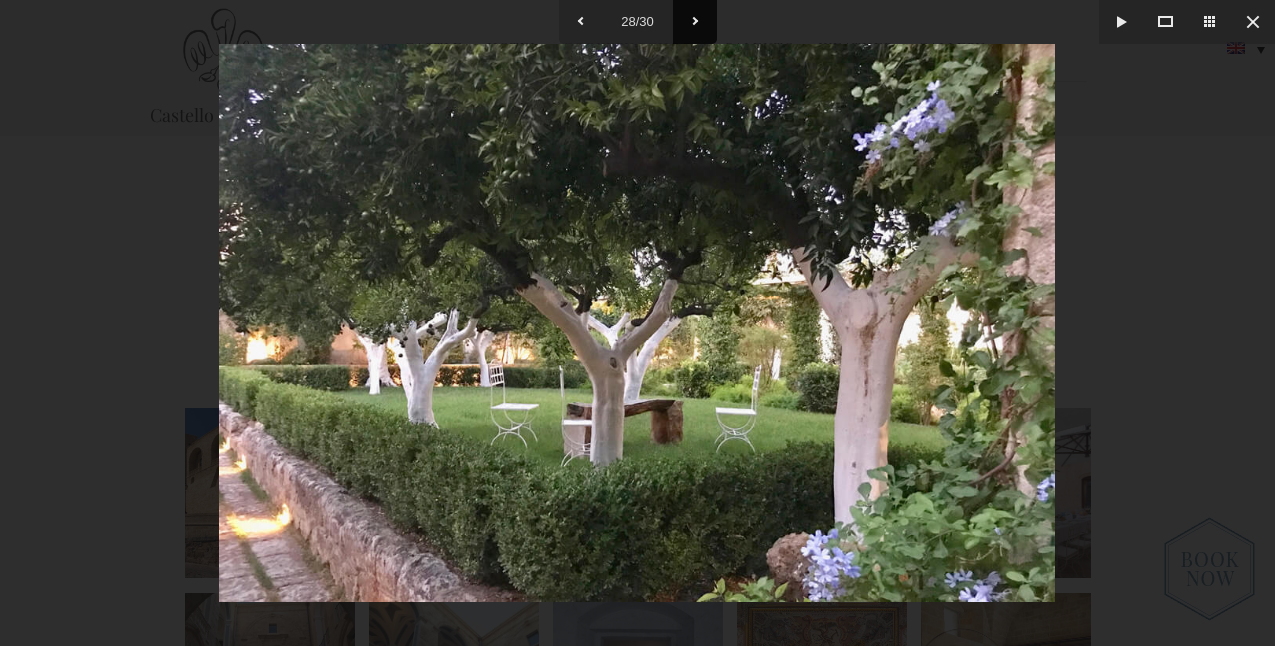 click at bounding box center (695, 22) 